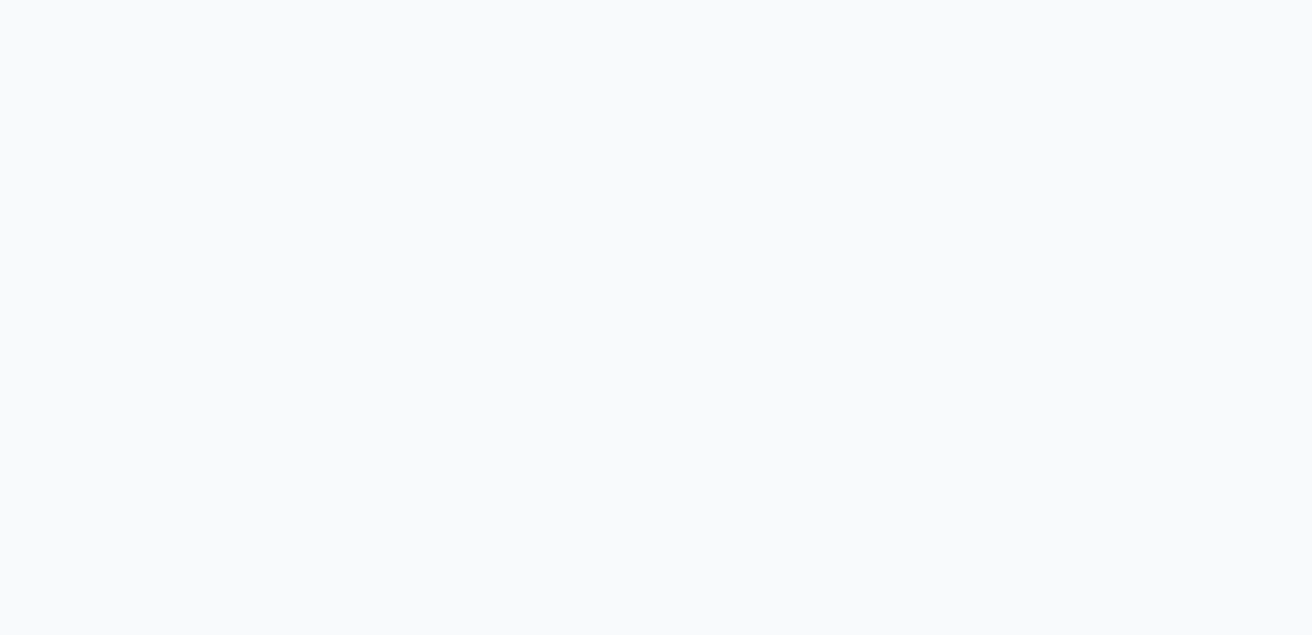 scroll, scrollTop: 0, scrollLeft: 0, axis: both 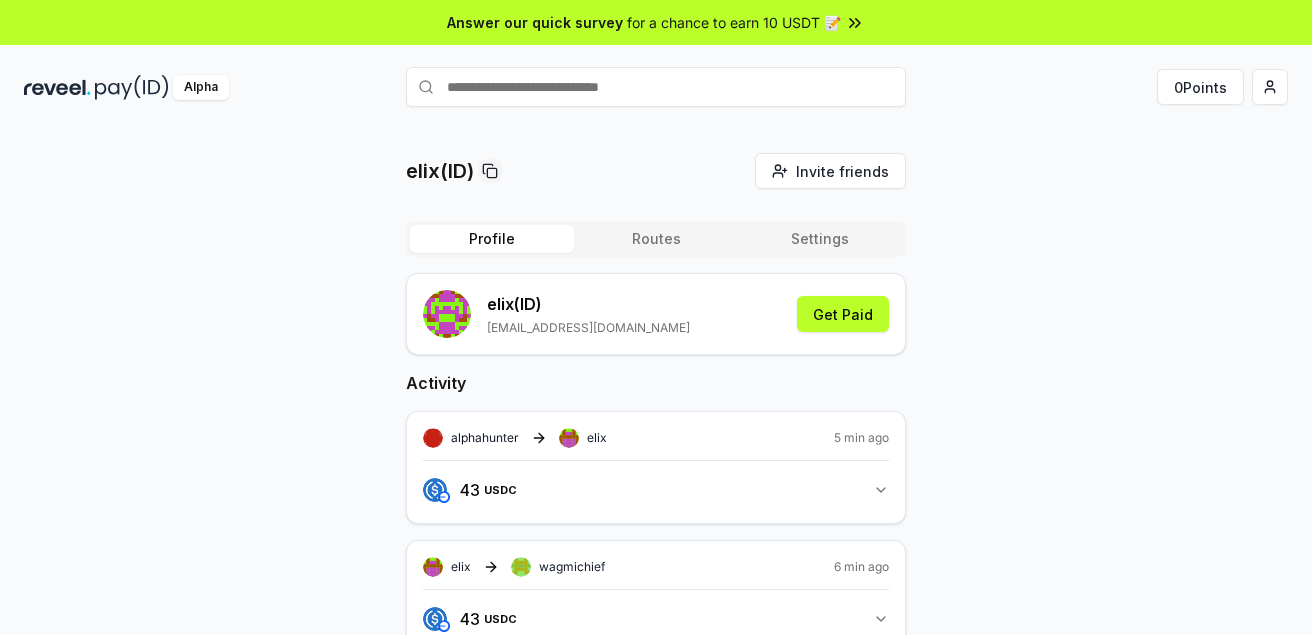 click at bounding box center [656, 87] 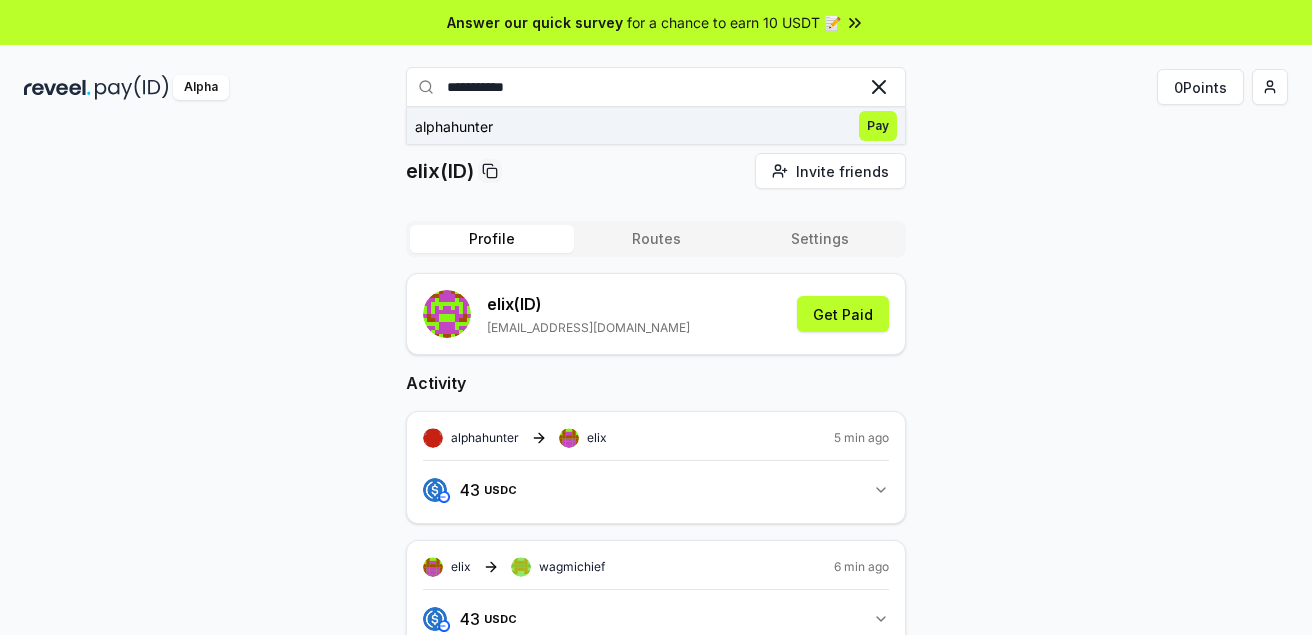 type on "**********" 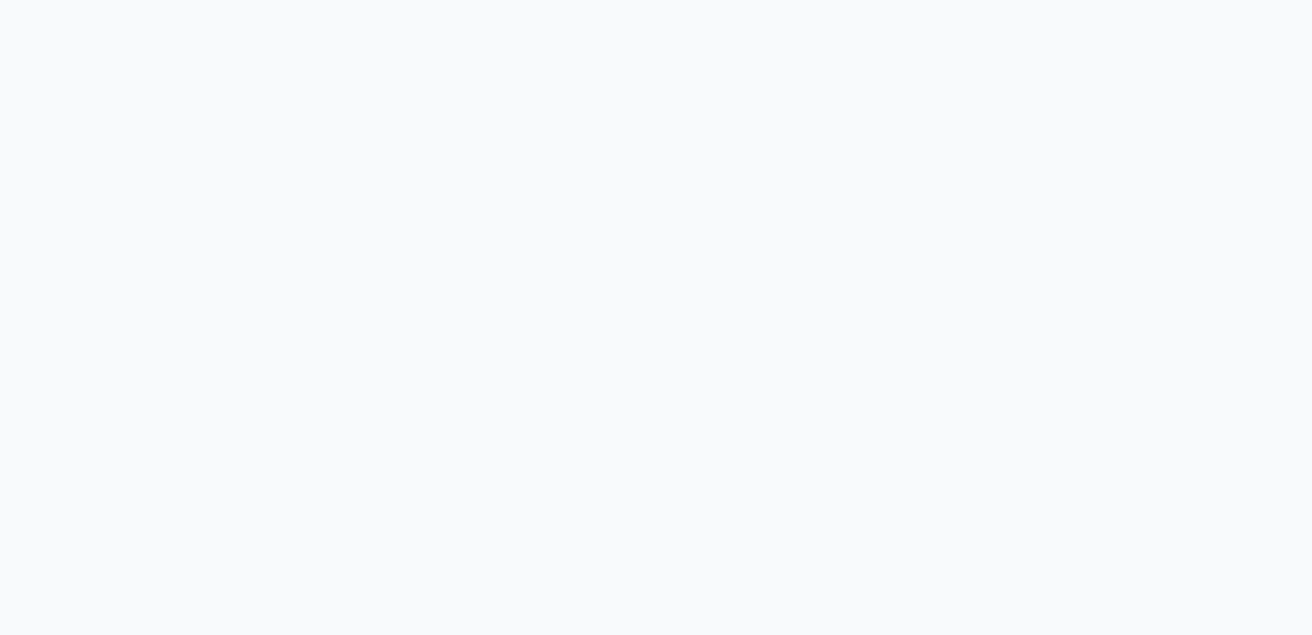 scroll, scrollTop: 0, scrollLeft: 0, axis: both 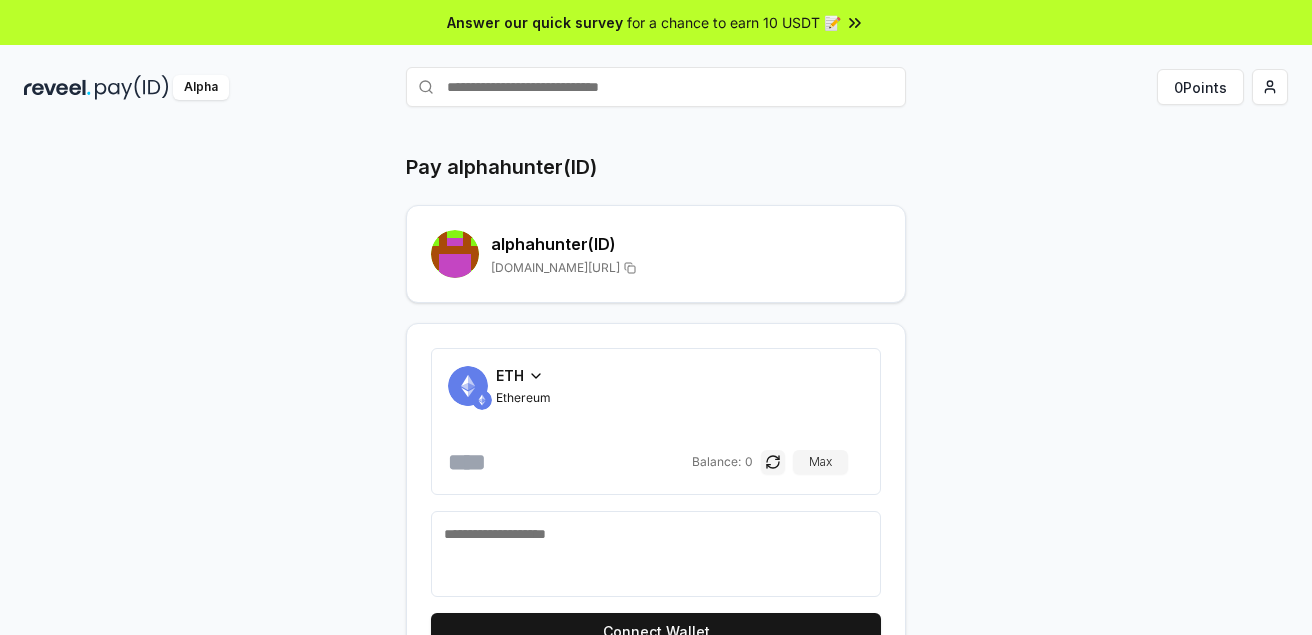 click 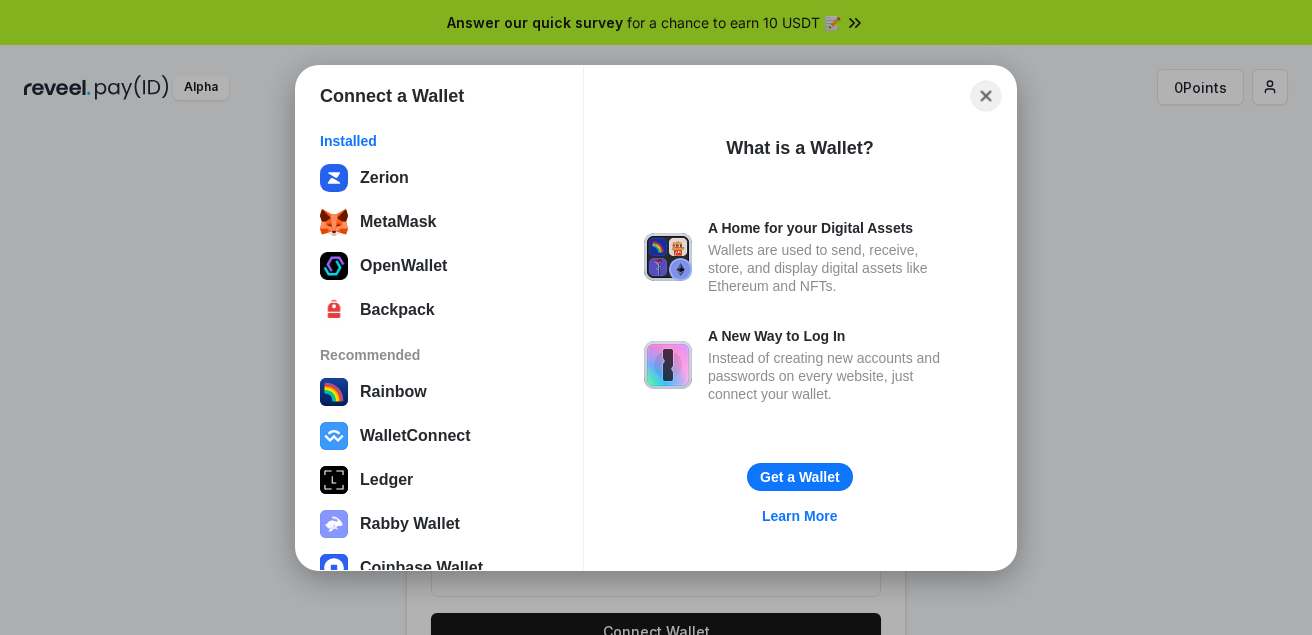 click on "Close" at bounding box center [986, 95] 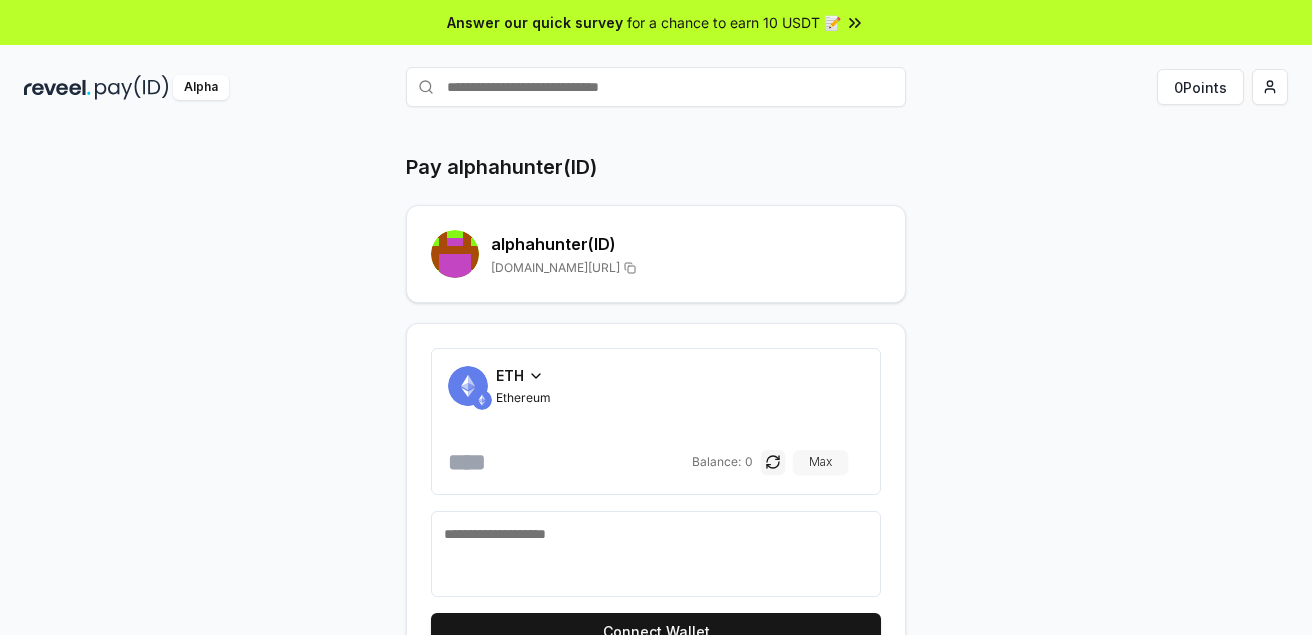 click on "Max" at bounding box center (820, 462) 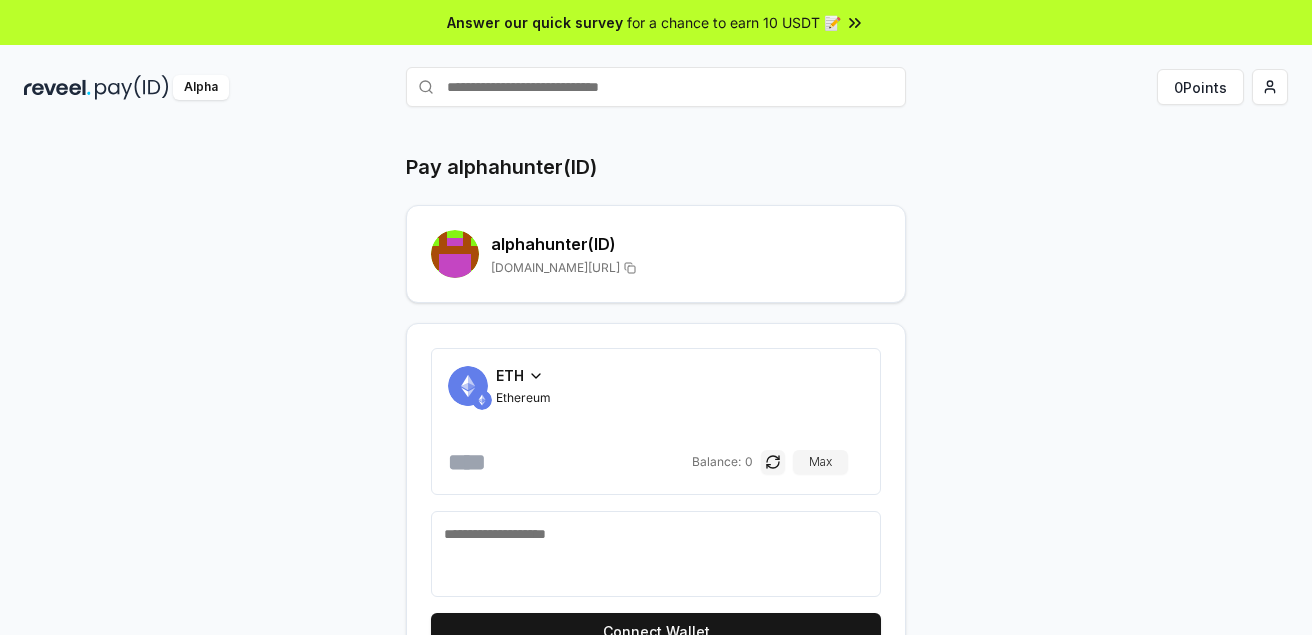 click on "ETH" at bounding box center [523, 375] 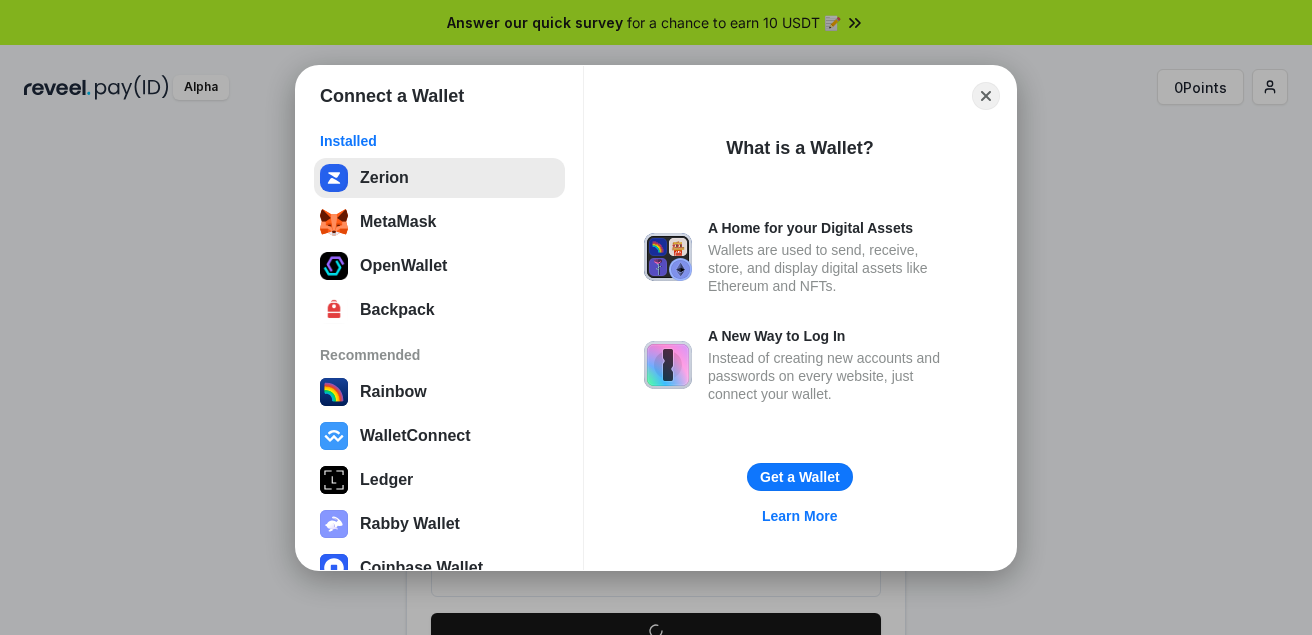 click on "Zerion" at bounding box center [439, 178] 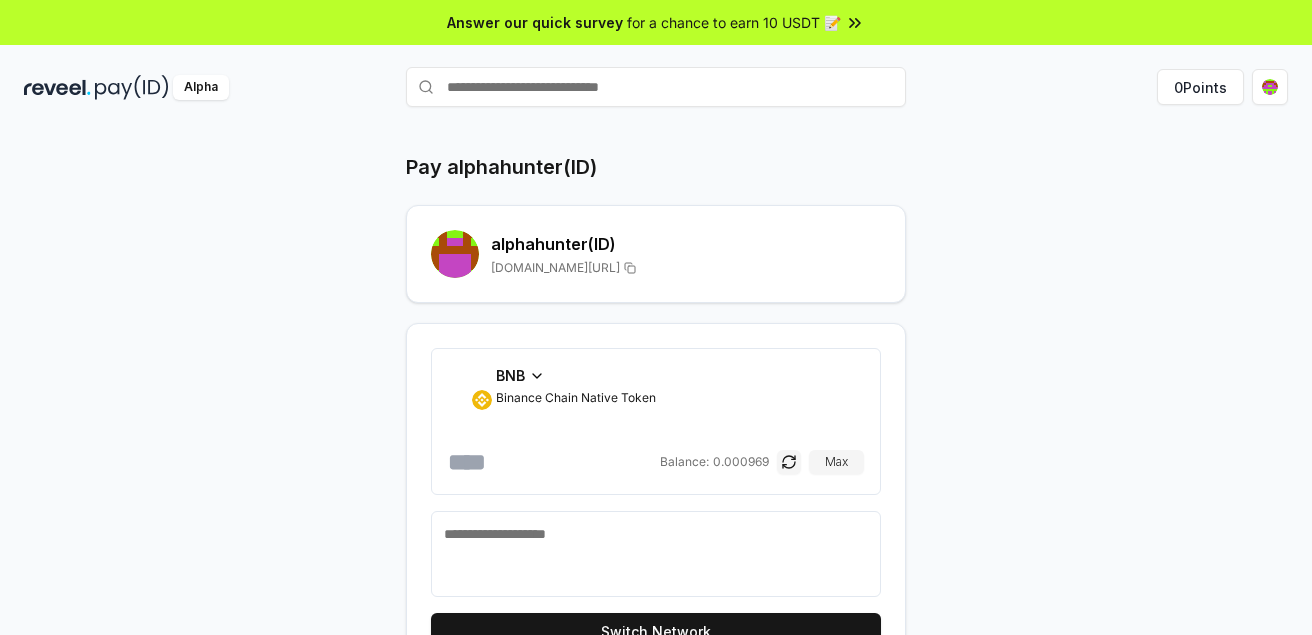 click 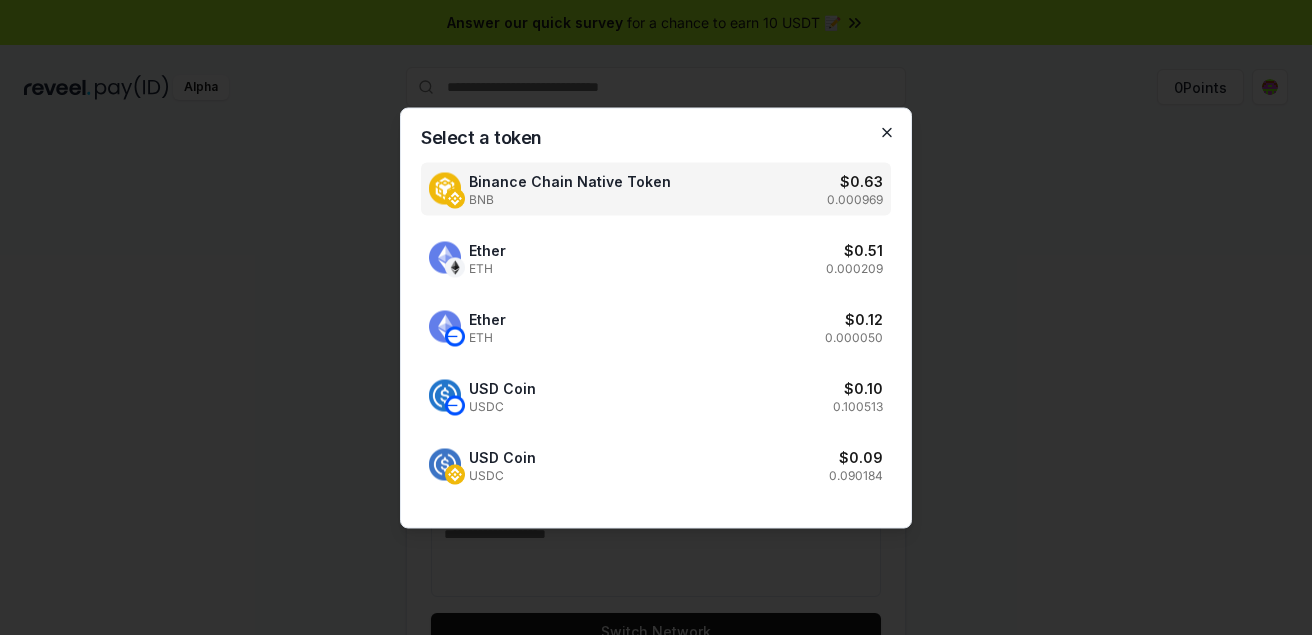 click 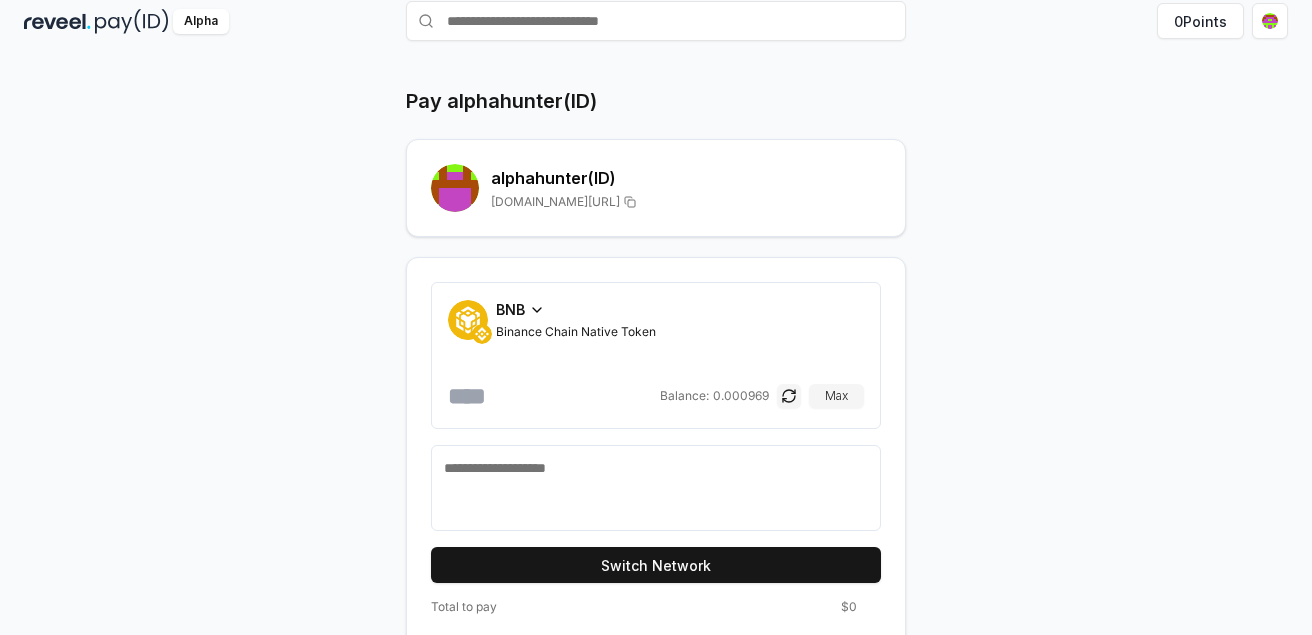 scroll, scrollTop: 0, scrollLeft: 0, axis: both 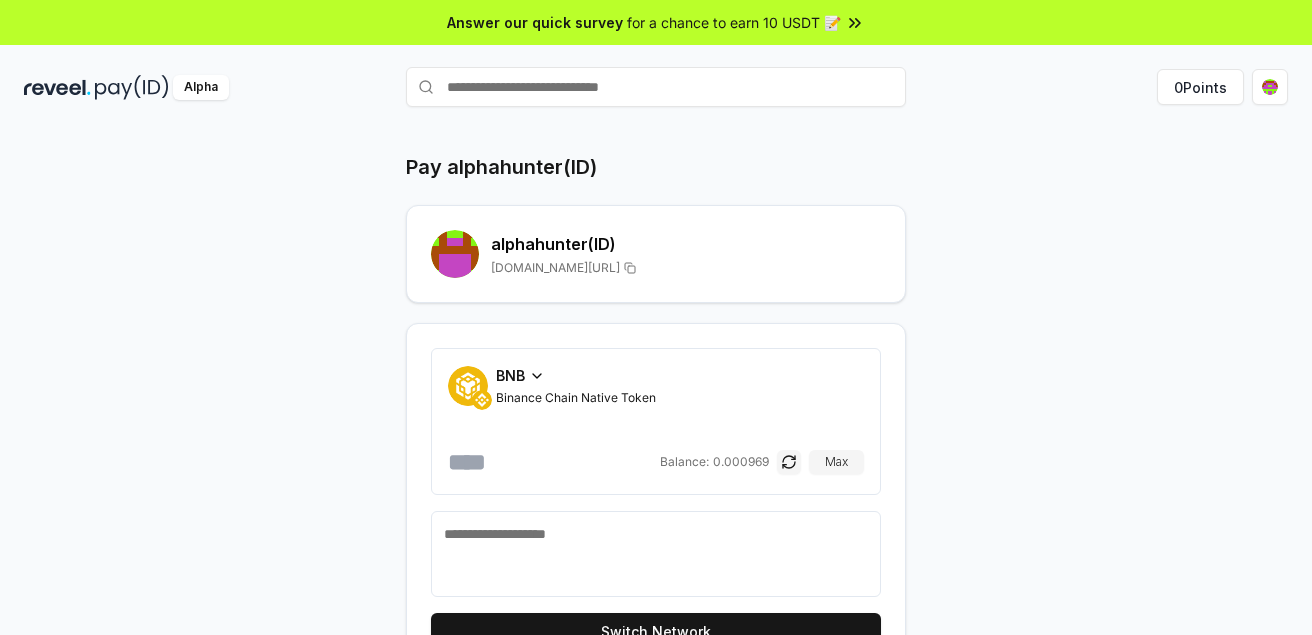 click at bounding box center (132, 87) 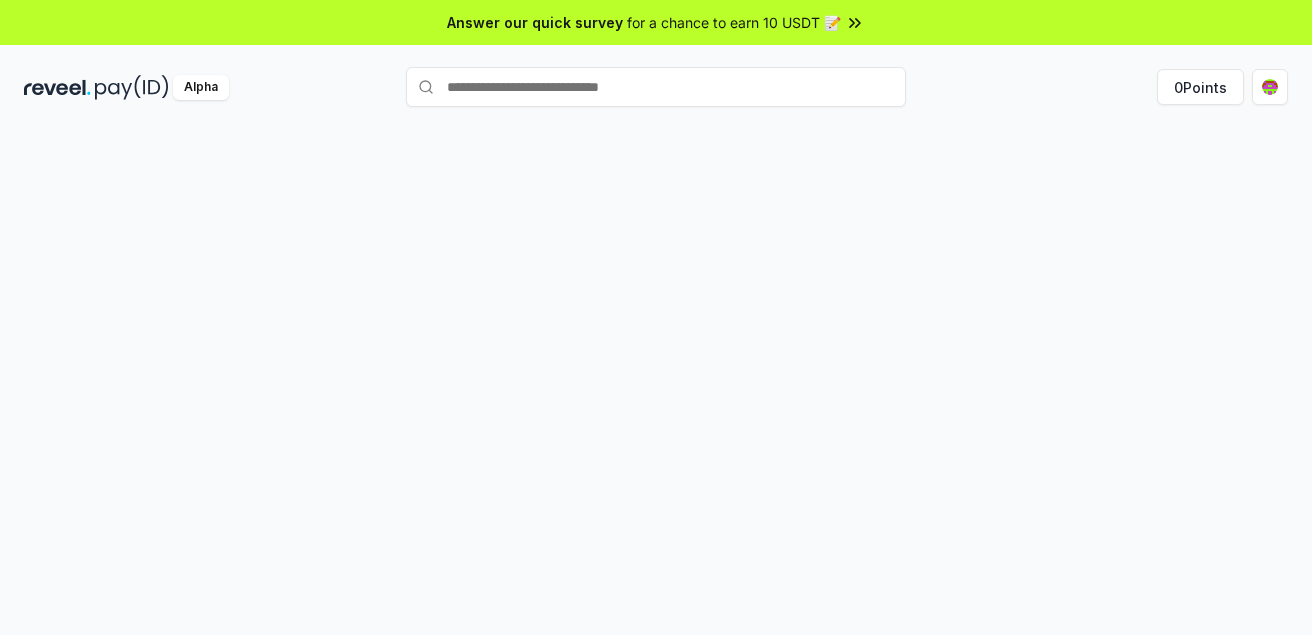 click at bounding box center (132, 87) 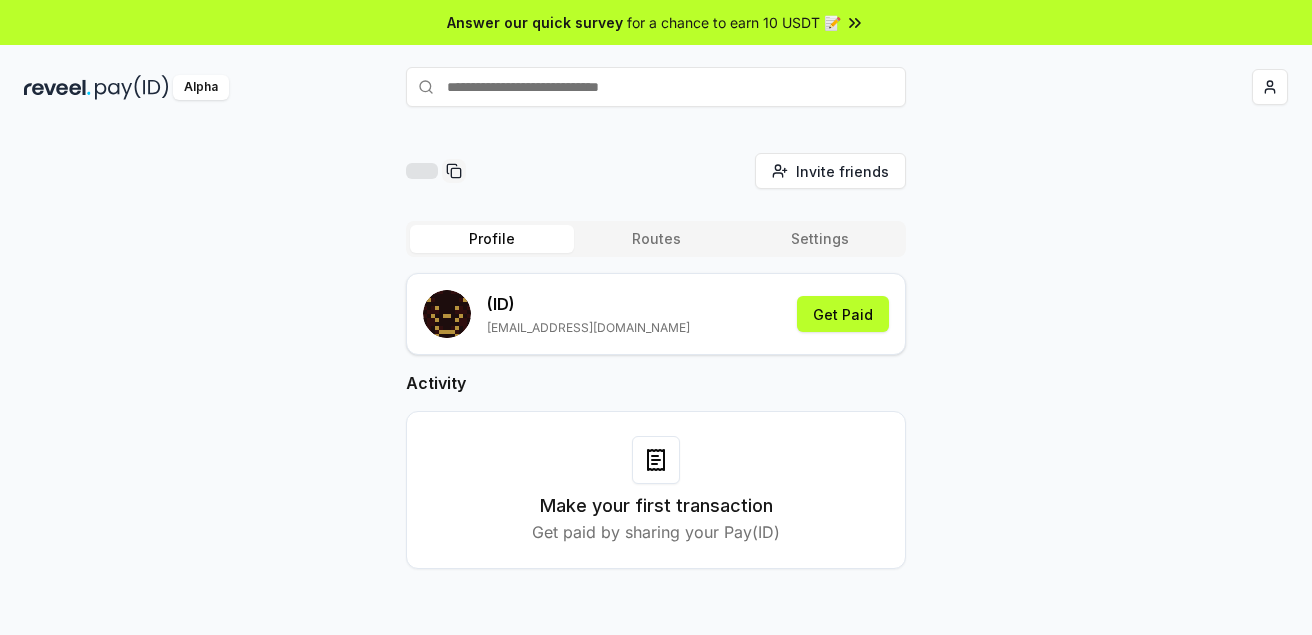 scroll, scrollTop: 0, scrollLeft: 0, axis: both 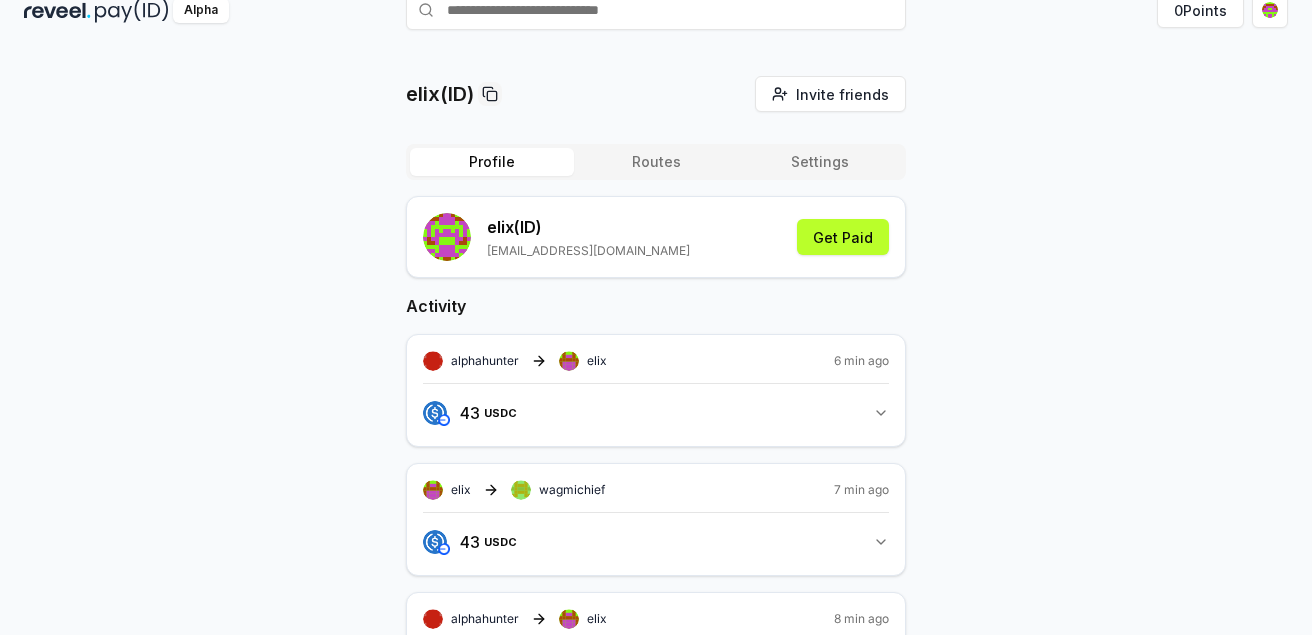 click on "43 USDC 43 USDC" at bounding box center (656, 413) 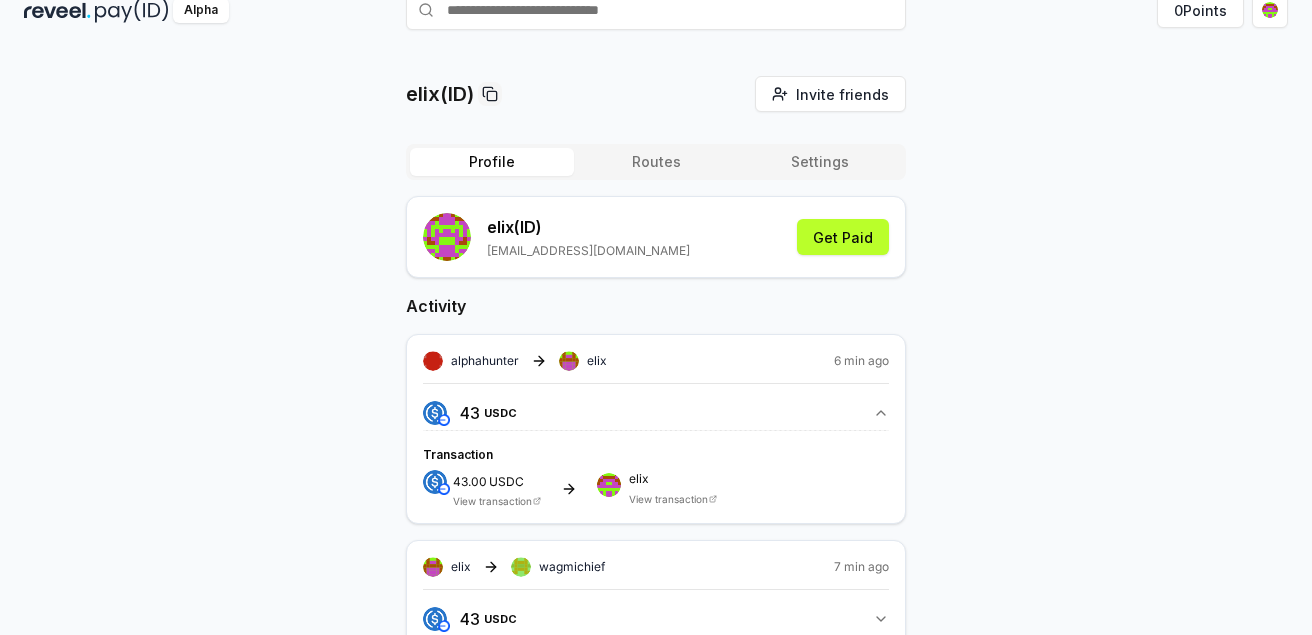 scroll, scrollTop: 0, scrollLeft: 0, axis: both 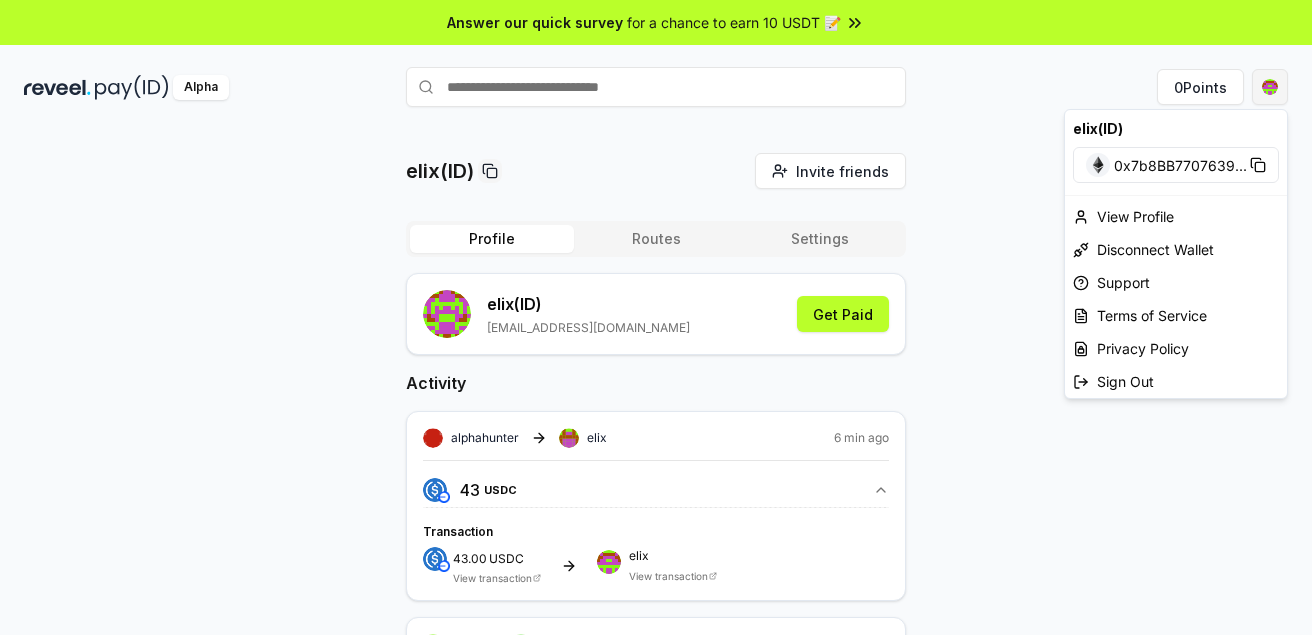 click on "Answer our quick survey for a chance to earn 10 USDT 📝 Alpha   0  Points elix(ID) Invite friends Invite Profile Routes Settings elix (ID) echeemelie@gmail.com Get Paid Activity alphahunter elix 6 min ago 43 USDC 43 USDC Transaction 43.00 USDC View transaction elix View transaction elix wagmichief 7 min ago 43 USDC 43 USDC alphahunter elix 8 min ago 43 USDC 43 USDC elix wagmichief 3 days ago 25 USDC 25 USDC alphahunter elix 3 days ago 25 USDC 25 USDC elix wagmichief 3 days ago 28 USDC 28 USDC alphahunter elix 3 days ago 28 USDC 28 USDC elix wagmichief 5 days ago 25 USDC 25 USDC alphahunter elix 5 days ago 25 USDC 25 USDC elix wagmichief 5 days ago 25 USDC 25 USDC elix(ID)   0x7b8BB7707639 ...     View Profile   Disconnect Wallet   Support   Terms of Service   Privacy Policy   Sign Out" at bounding box center [656, 317] 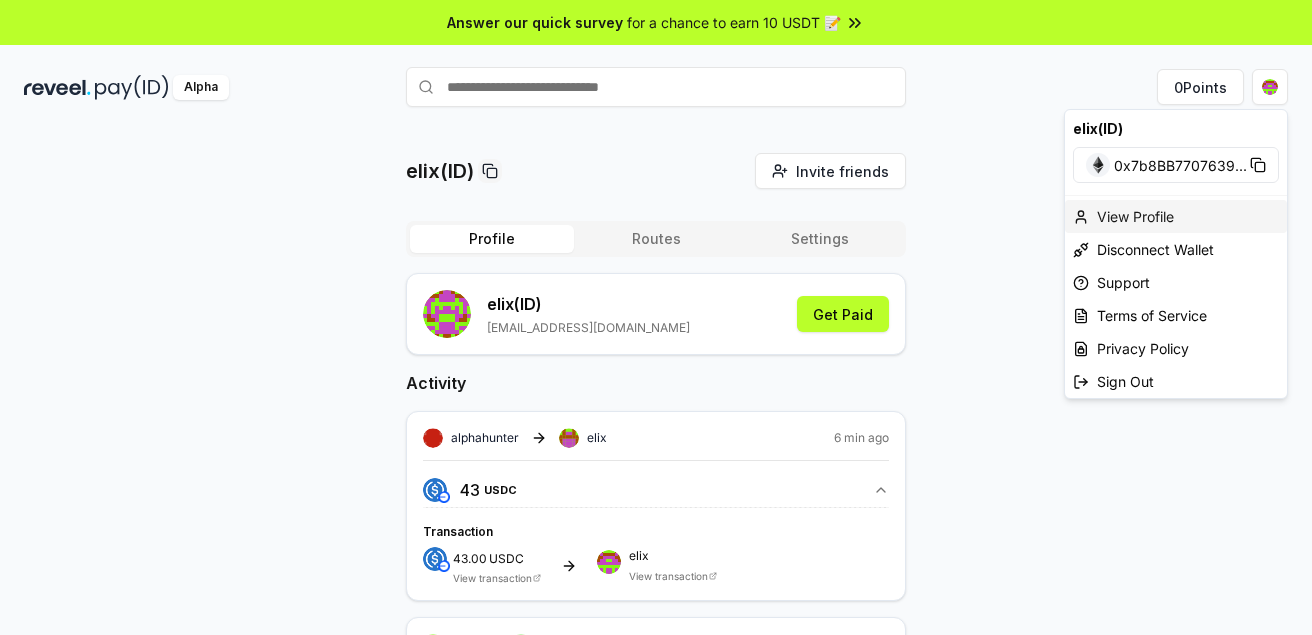 click on "View Profile" at bounding box center (1176, 216) 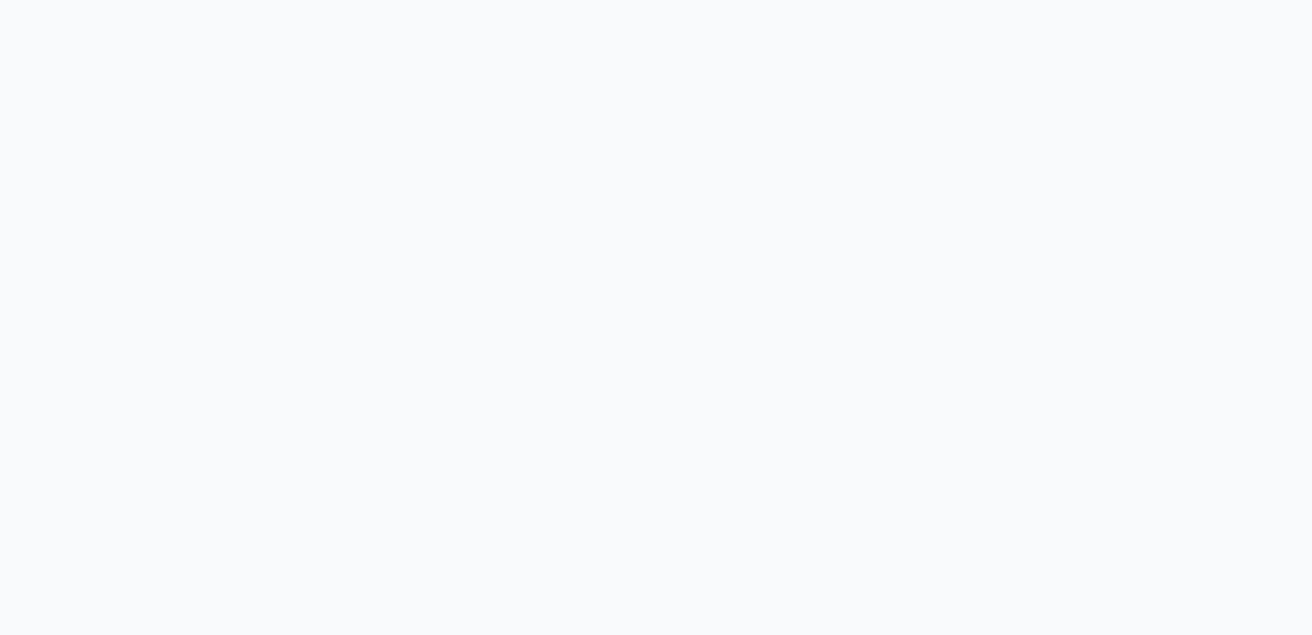 scroll, scrollTop: 0, scrollLeft: 0, axis: both 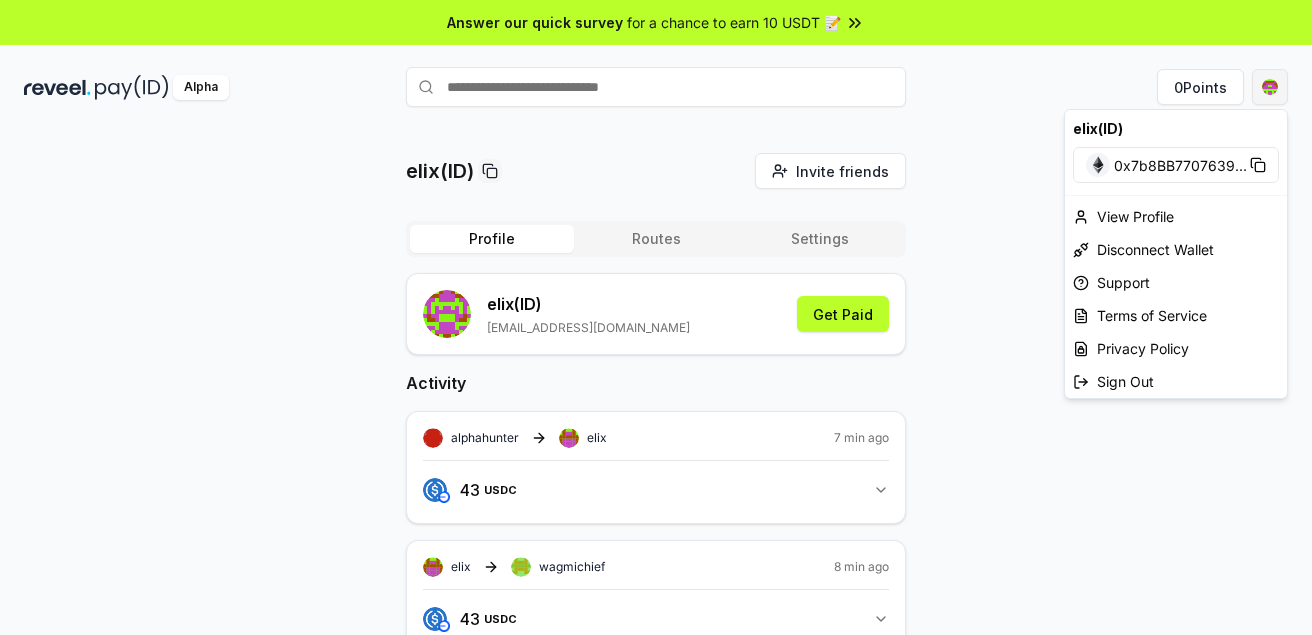 click on "Answer our quick survey for a chance to earn 10 USDT 📝 Alpha   0  Points elix(ID) Invite friends Invite Profile Routes Settings elix (ID) [EMAIL_ADDRESS][DOMAIN_NAME] Get Paid Activity alphahunter elix 7 min ago 43 USDC 43 USDC elix wagmichief 8 min ago 43 USDC 43 USDC alphahunter elix 9 min ago 43 USDC 43 USDC elix wagmichief [DATE] 25 USDC 25 USDC alphahunter elix [DATE] 25 USDC 25 USDC elix wagmichief [DATE] 28 USDC 28 USDC alphahunter elix [DATE] 28 USDC 28 USDC elix wagmichief [DATE] 25 USDC 25 USDC alphahunter elix [DATE] 25 USDC 25 USDC elix wagmichief [DATE] 25 USDC 25 USDC elix(ID)   0x7b8BB7707639 ...     View Profile   Disconnect Wallet   Support   Terms of Service   Privacy Policy   Sign Out" at bounding box center (656, 317) 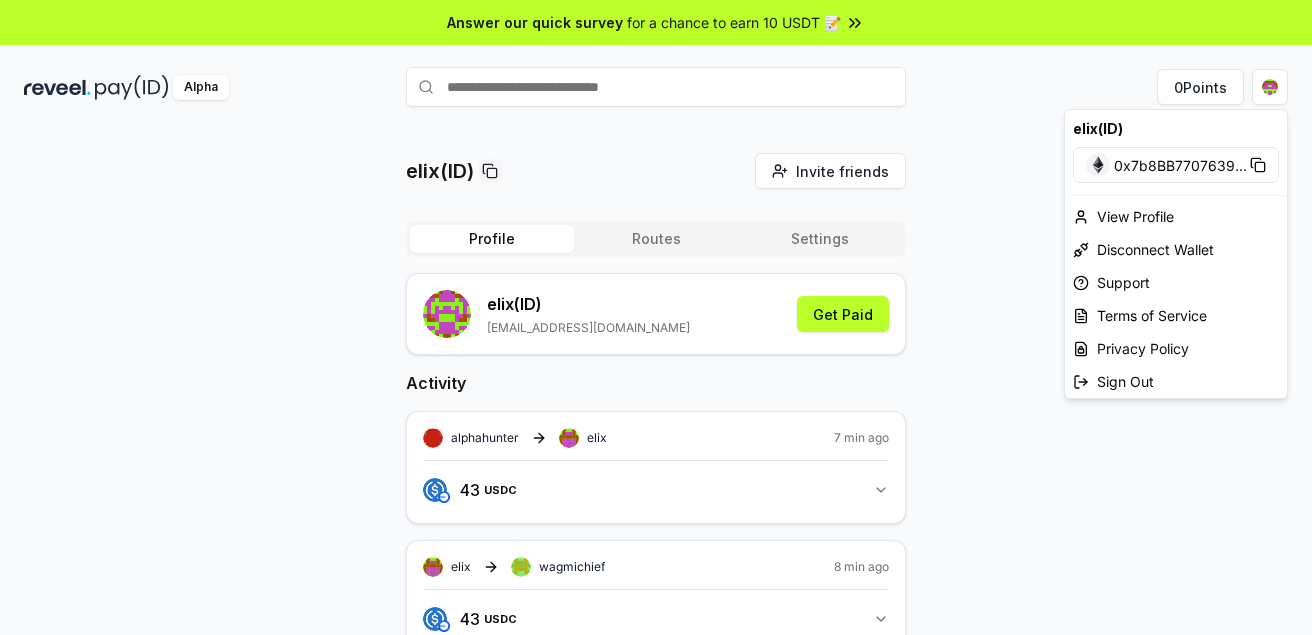 click on "Answer our quick survey for a chance to earn 10 USDT 📝 Alpha   0  Points elix(ID) Invite friends Invite Profile Routes Settings elix (ID) [EMAIL_ADDRESS][DOMAIN_NAME] Get Paid Activity alphahunter elix 7 min ago 43 USDC 43 USDC elix wagmichief 8 min ago 43 USDC 43 USDC alphahunter elix 9 min ago 43 USDC 43 USDC elix wagmichief [DATE] 25 USDC 25 USDC alphahunter elix [DATE] 25 USDC 25 USDC elix wagmichief [DATE] 28 USDC 28 USDC alphahunter elix [DATE] 28 USDC 28 USDC elix wagmichief [DATE] 25 USDC 25 USDC alphahunter elix [DATE] 25 USDC 25 USDC elix wagmichief [DATE] 25 USDC 25 USDC elix(ID)   0x7b8BB7707639 ...     View Profile   Disconnect Wallet   Support   Terms of Service   Privacy Policy   Sign Out" at bounding box center (656, 317) 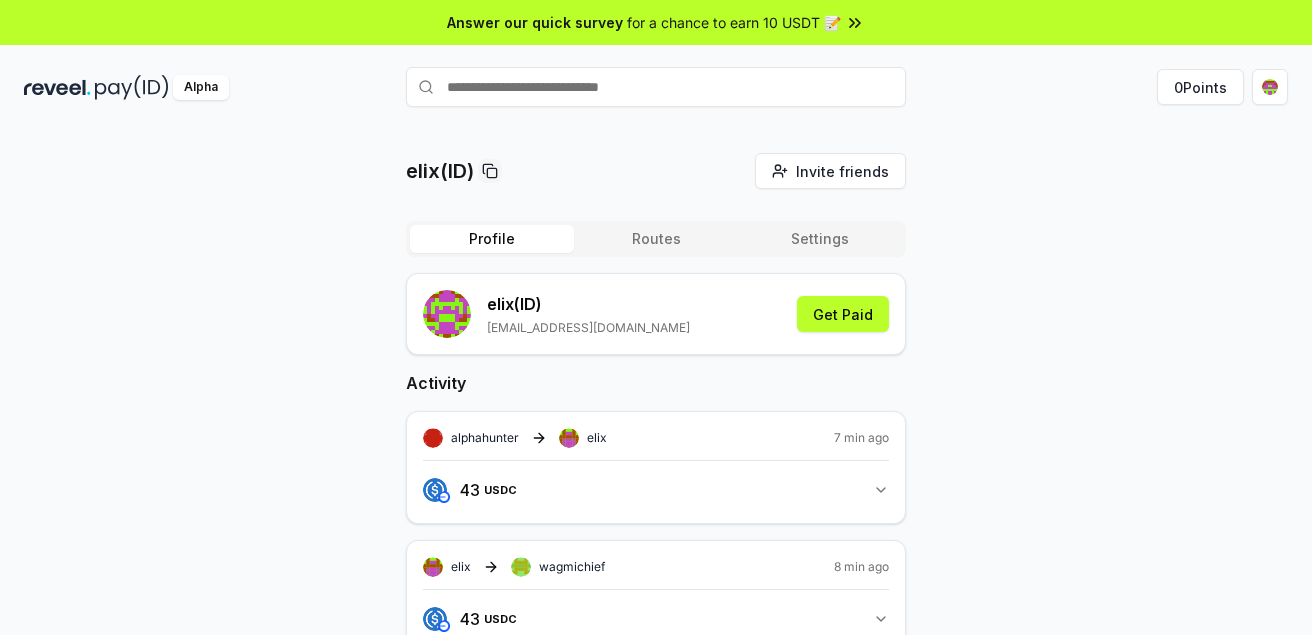 click on "43 USDC 43 USDC" at bounding box center (656, 490) 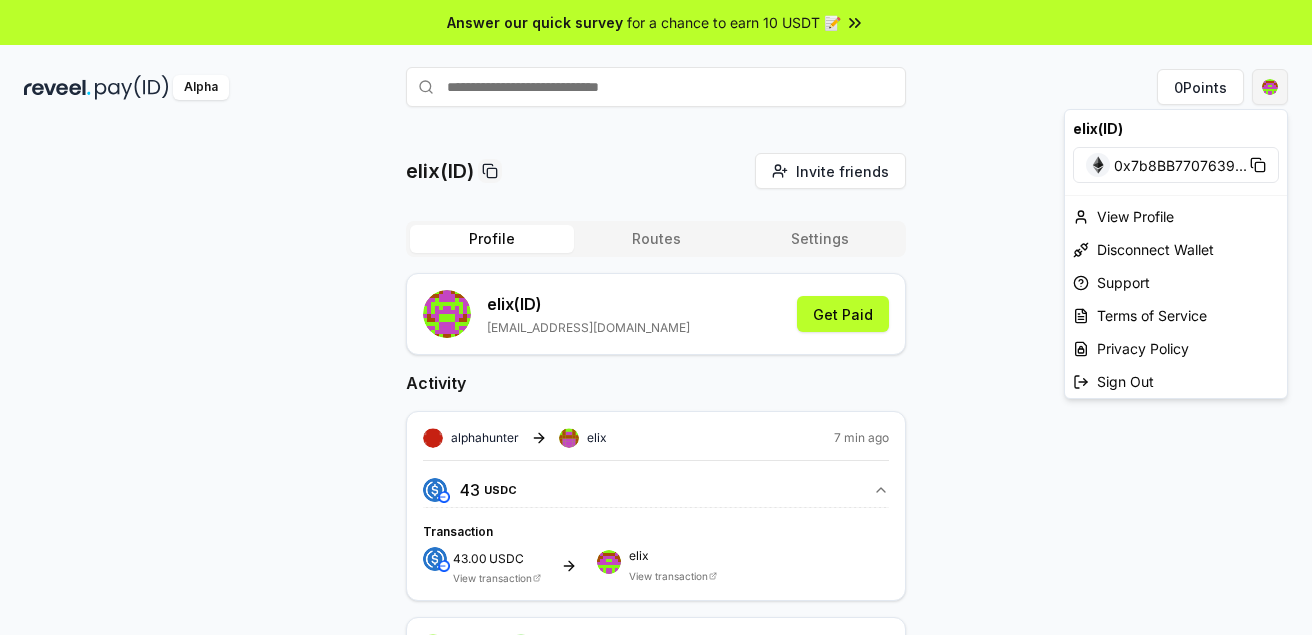 click on "Answer our quick survey for a chance to earn 10 USDT 📝 Alpha   0  Points elix(ID) Invite friends Invite Profile Routes Settings elix (ID) [EMAIL_ADDRESS][DOMAIN_NAME] Get Paid Activity alphahunter elix 7 min ago 43 USDC 43 USDC Transaction 43.00 USDC View transaction elix View transaction elix wagmichief 8 min ago 43 USDC 43 USDC alphahunter elix 9 min ago 43 USDC 43 USDC elix wagmichief [DATE] 25 USDC 25 USDC alphahunter elix [DATE] 25 USDC 25 USDC elix wagmichief [DATE] 28 USDC 28 USDC alphahunter elix [DATE] 28 USDC 28 USDC elix wagmichief [DATE] 25 USDC 25 USDC alphahunter elix [DATE] 25 USDC 25 USDC elix wagmichief [DATE] 25 USDC 25 USDC elix(ID)   0x7b8BB7707639 ...     View Profile   Disconnect Wallet   Support   Terms of Service   Privacy Policy   Sign Out" at bounding box center (656, 317) 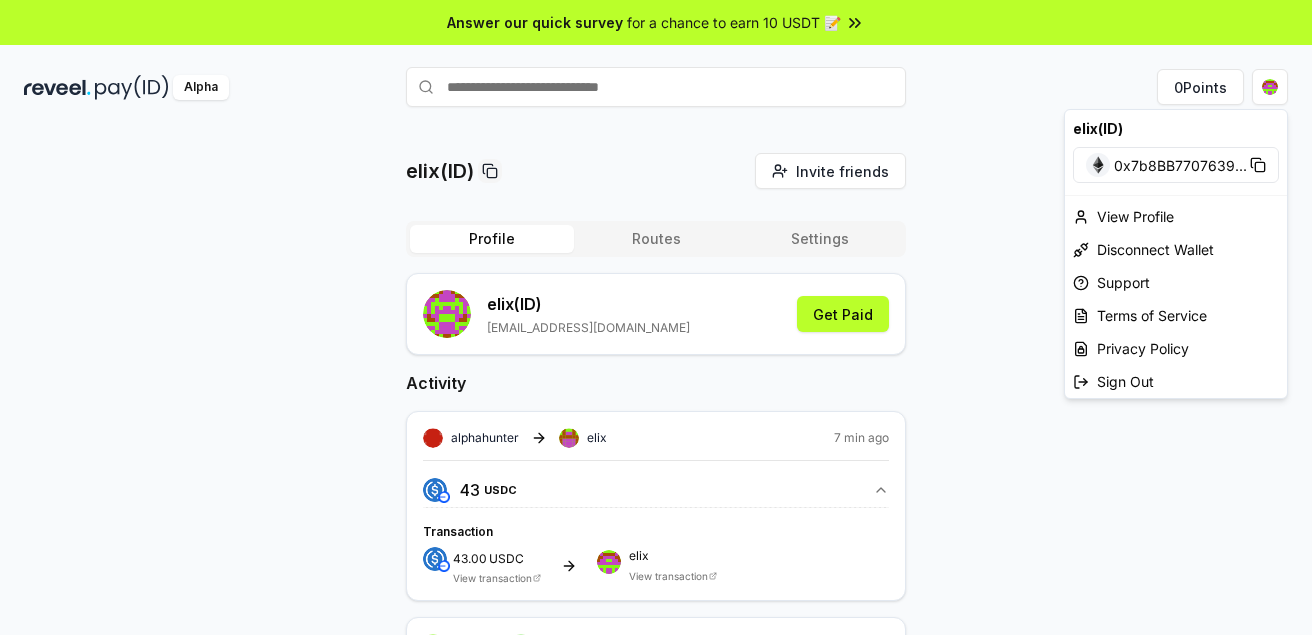 click on "Answer our quick survey for a chance to earn 10 USDT 📝 Alpha   0  Points elix(ID) Invite friends Invite Profile Routes Settings elix (ID) [EMAIL_ADDRESS][DOMAIN_NAME] Get Paid Activity alphahunter elix 7 min ago 43 USDC 43 USDC Transaction 43.00 USDC View transaction elix View transaction elix wagmichief 8 min ago 43 USDC 43 USDC alphahunter elix 9 min ago 43 USDC 43 USDC elix wagmichief [DATE] 25 USDC 25 USDC alphahunter elix [DATE] 25 USDC 25 USDC elix wagmichief [DATE] 28 USDC 28 USDC alphahunter elix [DATE] 28 USDC 28 USDC elix wagmichief [DATE] 25 USDC 25 USDC alphahunter elix [DATE] 25 USDC 25 USDC elix wagmichief [DATE] 25 USDC 25 USDC elix(ID)   0x7b8BB7707639 ...     View Profile   Disconnect Wallet   Support   Terms of Service   Privacy Policy   Sign Out" at bounding box center [656, 317] 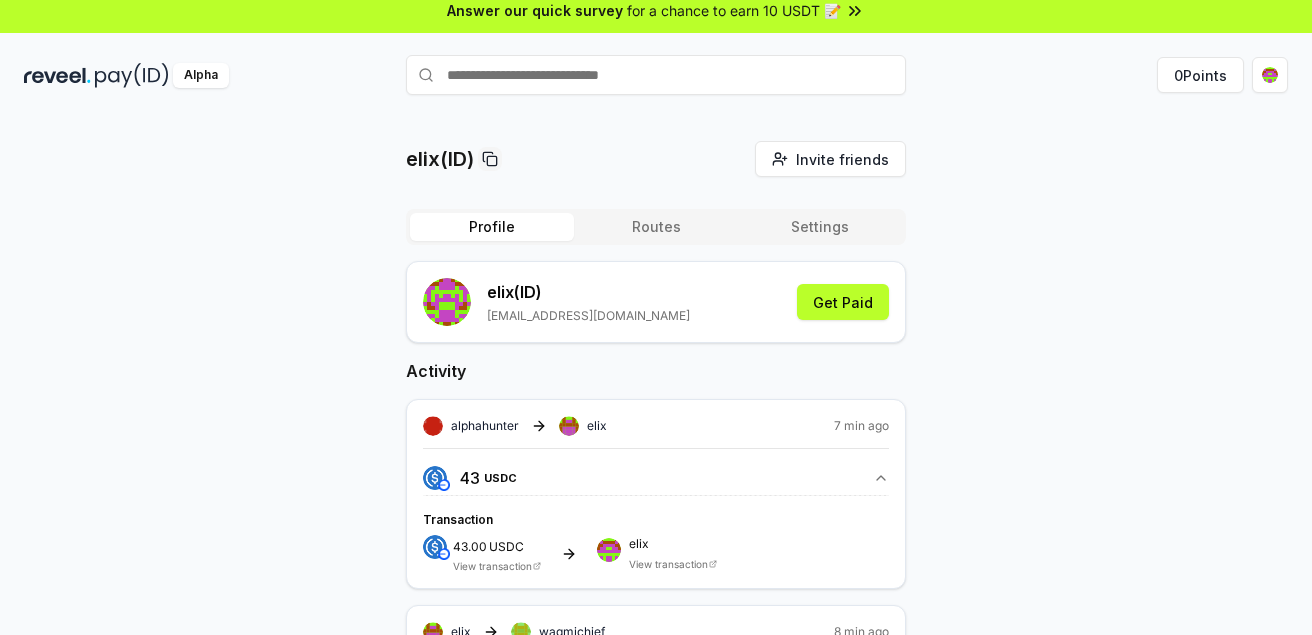 scroll, scrollTop: 0, scrollLeft: 0, axis: both 